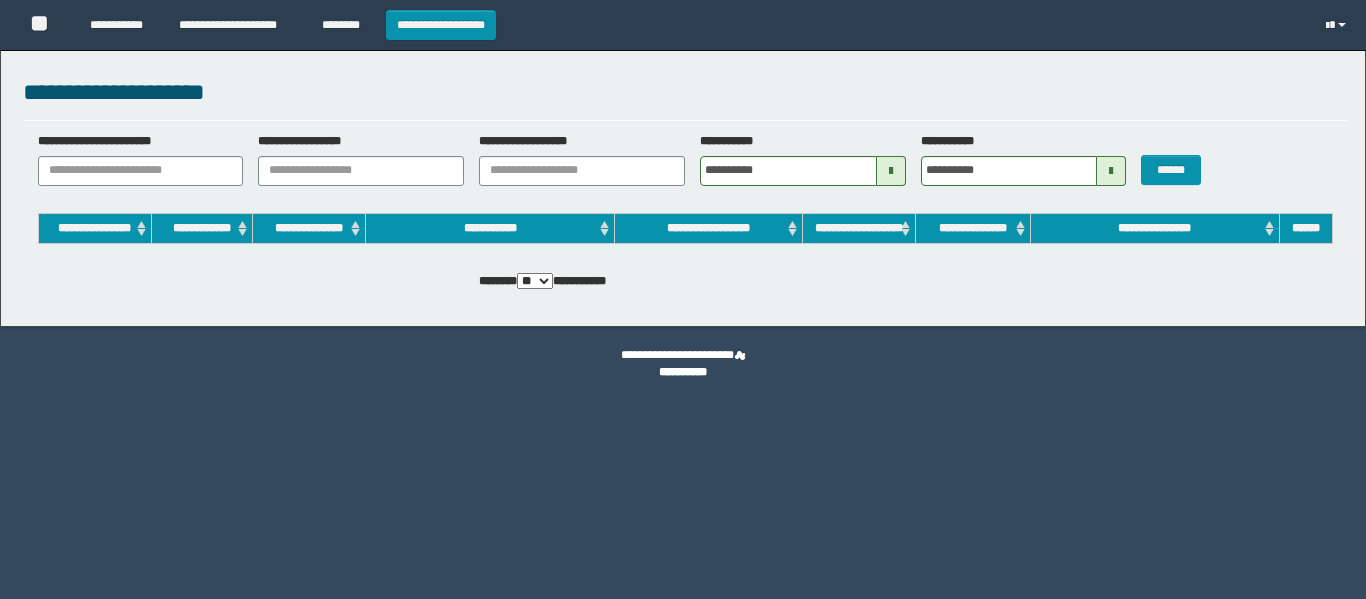 scroll, scrollTop: 0, scrollLeft: 0, axis: both 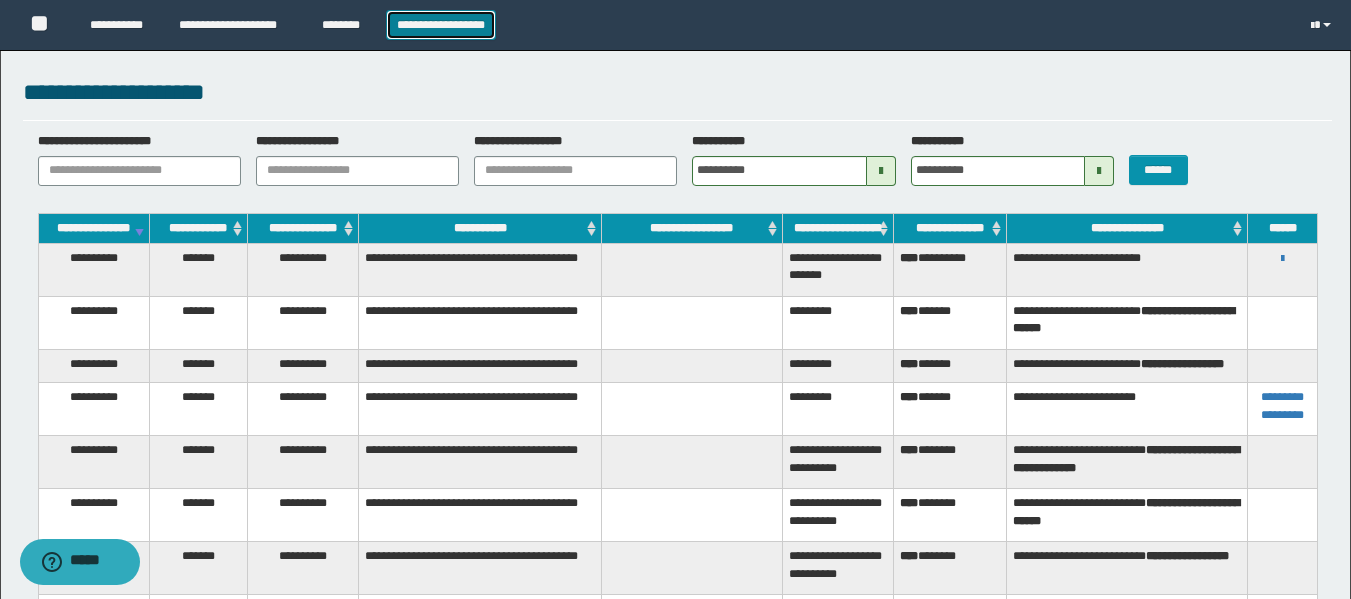click on "**********" at bounding box center [441, 25] 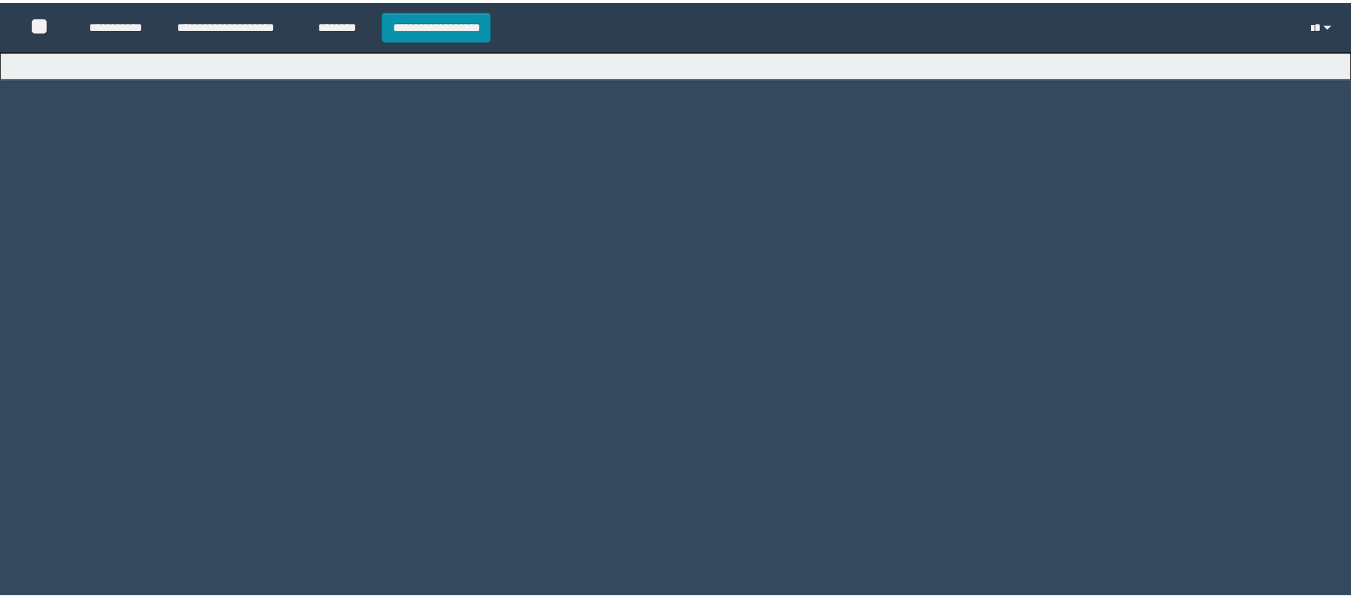 scroll, scrollTop: 0, scrollLeft: 0, axis: both 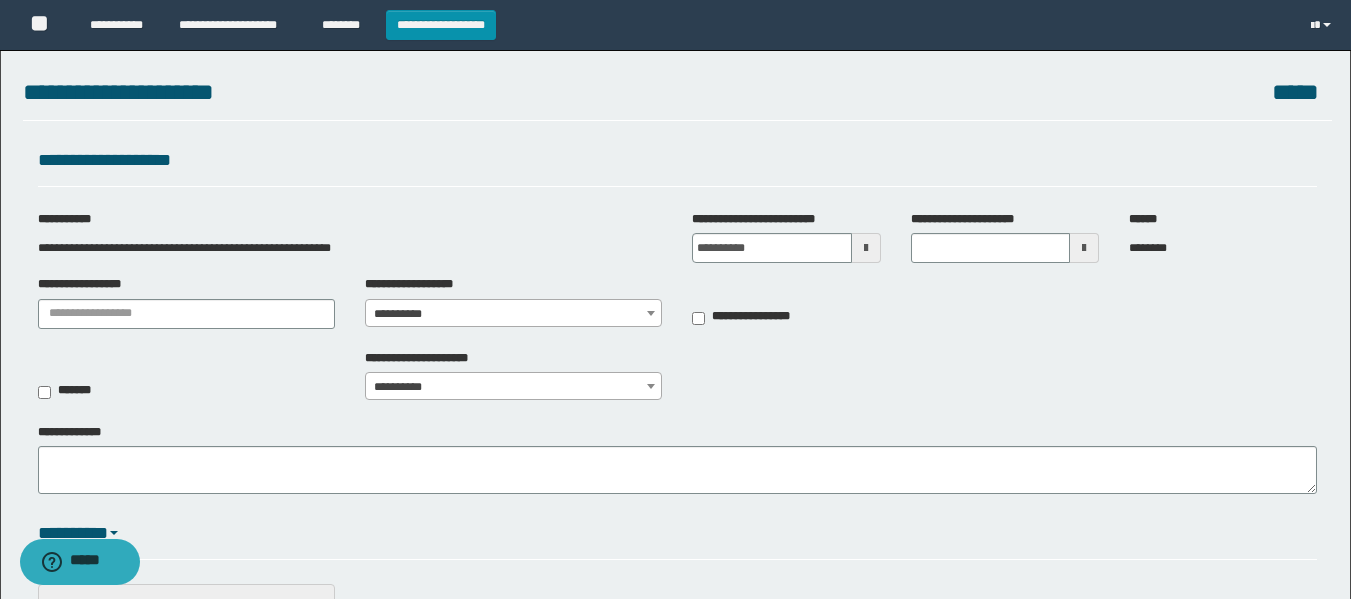 click at bounding box center (866, 248) 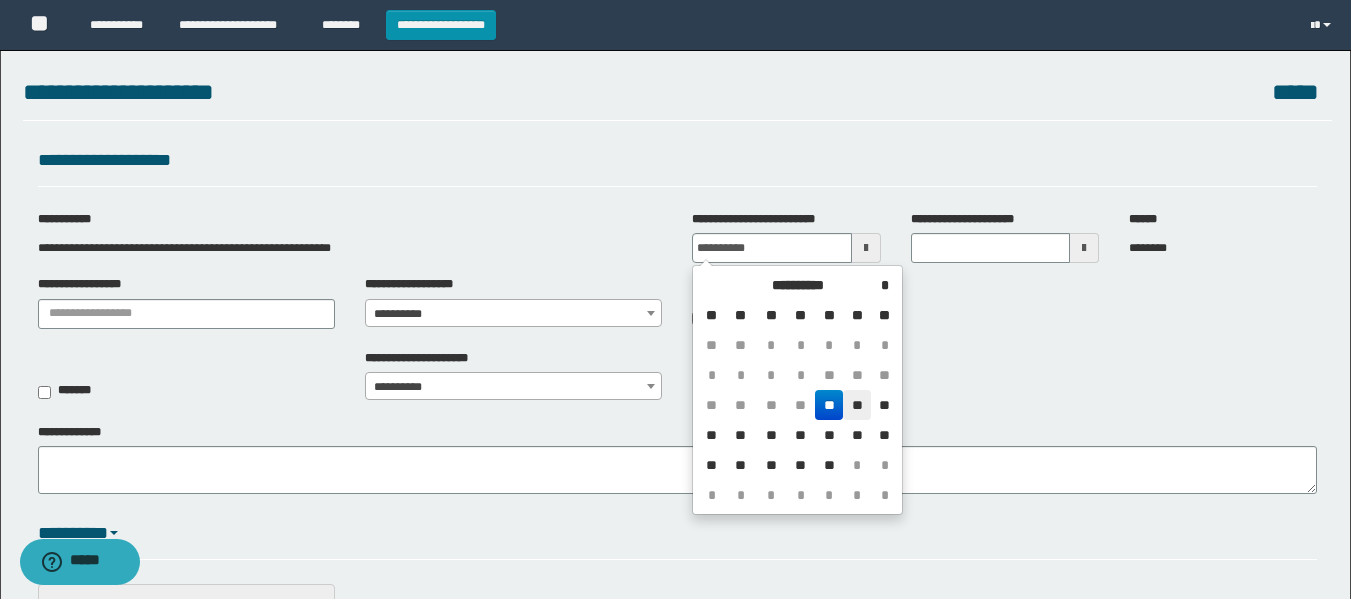 click on "**" at bounding box center (857, 405) 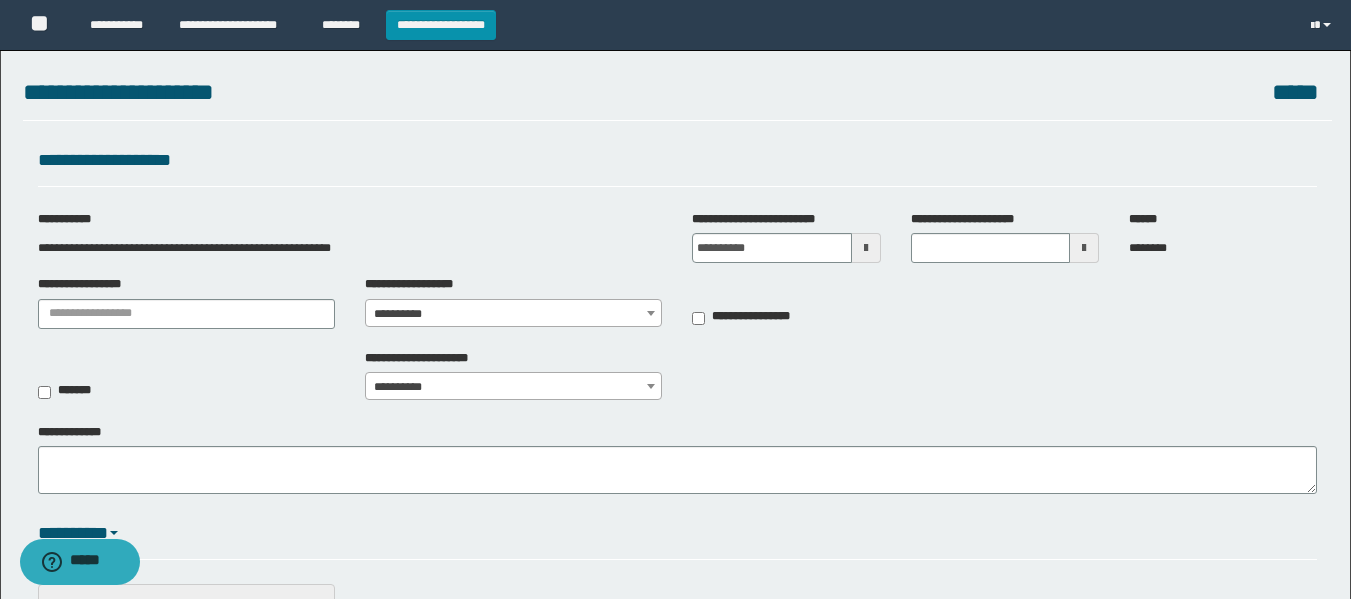 click at bounding box center [651, 313] 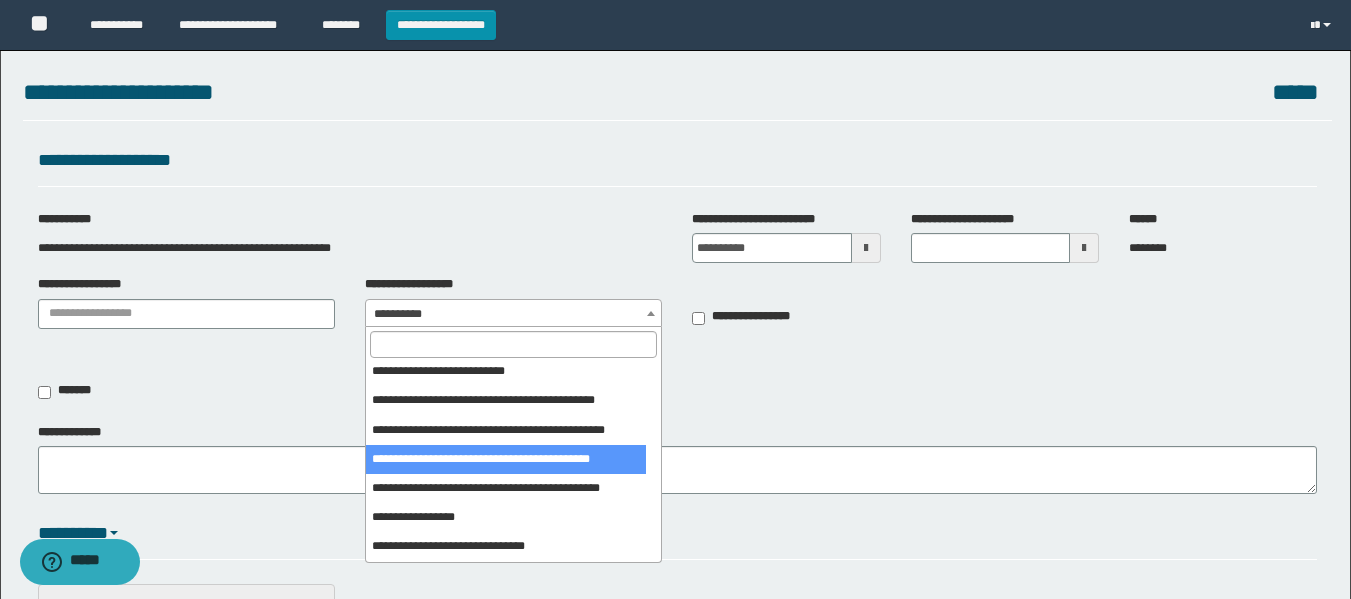 scroll, scrollTop: 1770, scrollLeft: 0, axis: vertical 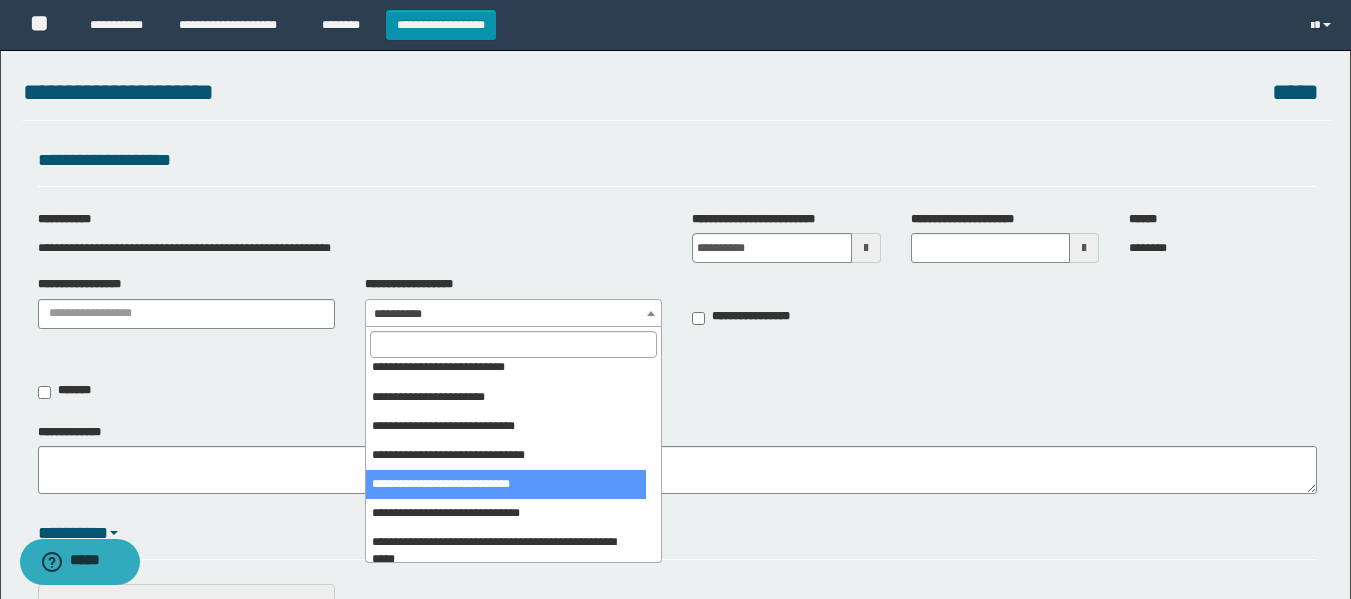 select on "***" 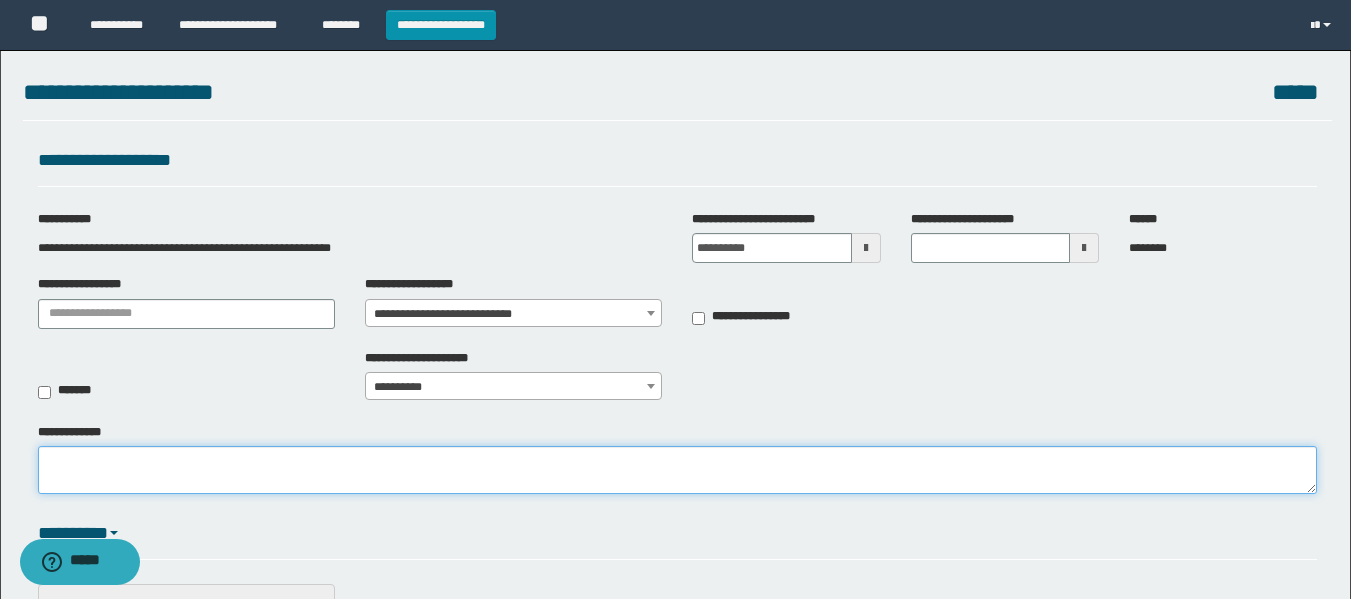 click on "**********" at bounding box center (677, 470) 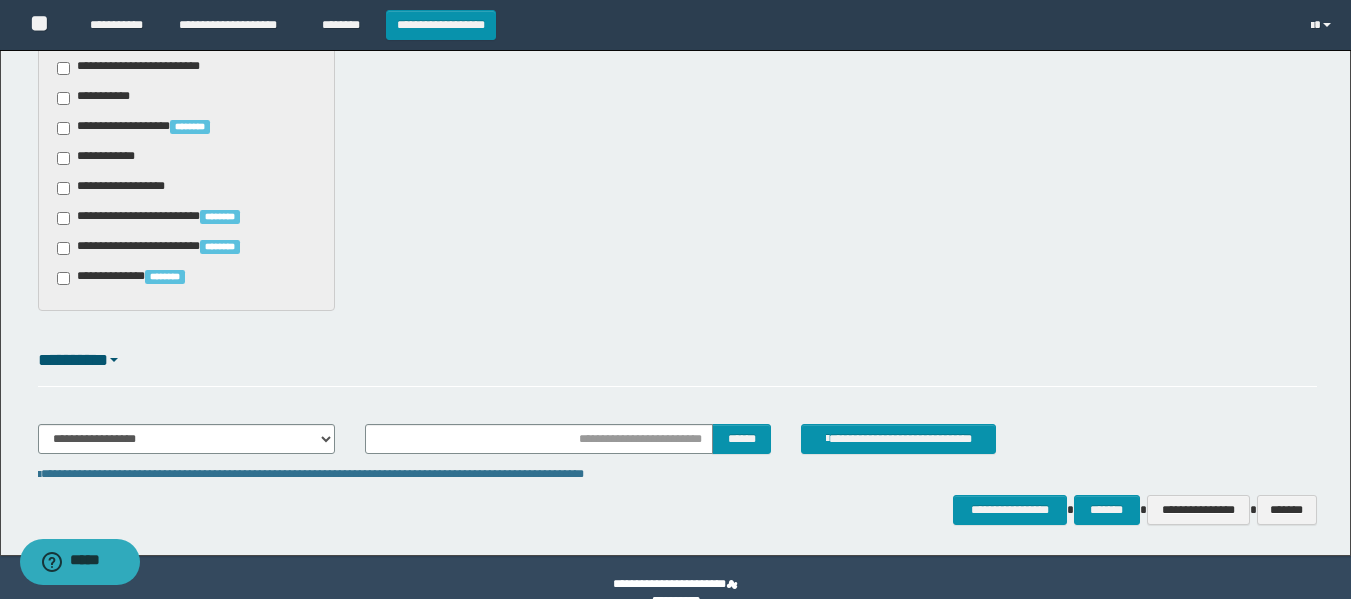 scroll, scrollTop: 1787, scrollLeft: 0, axis: vertical 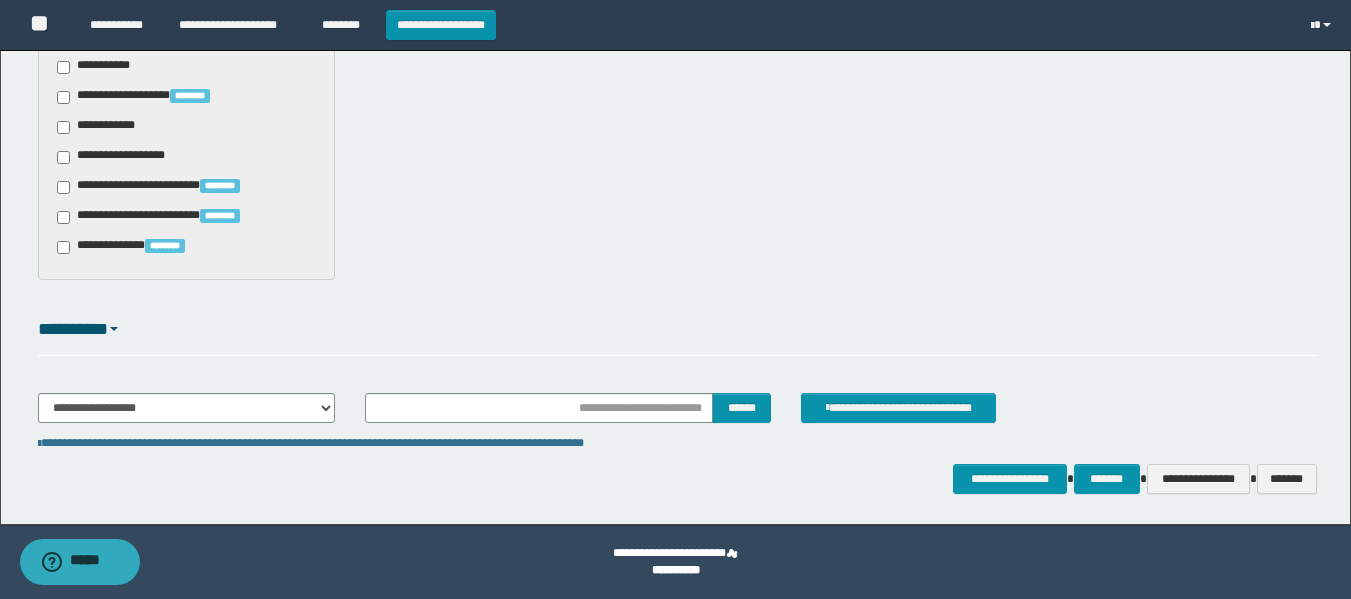 type on "**********" 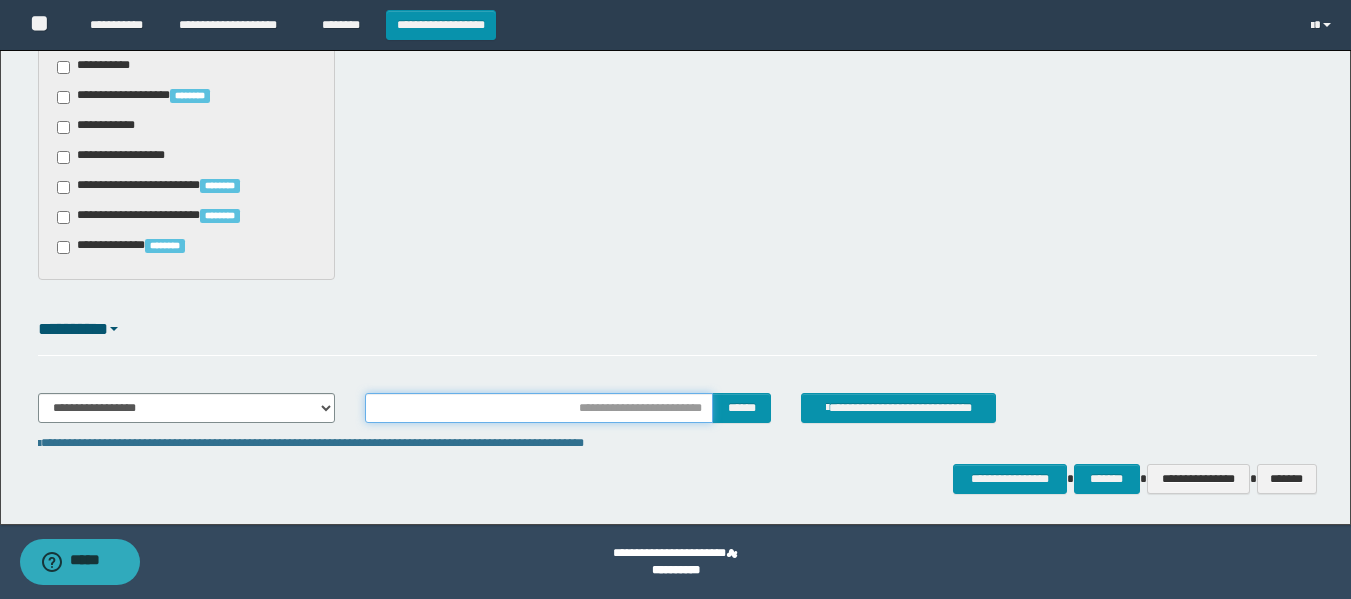 click at bounding box center [539, 408] 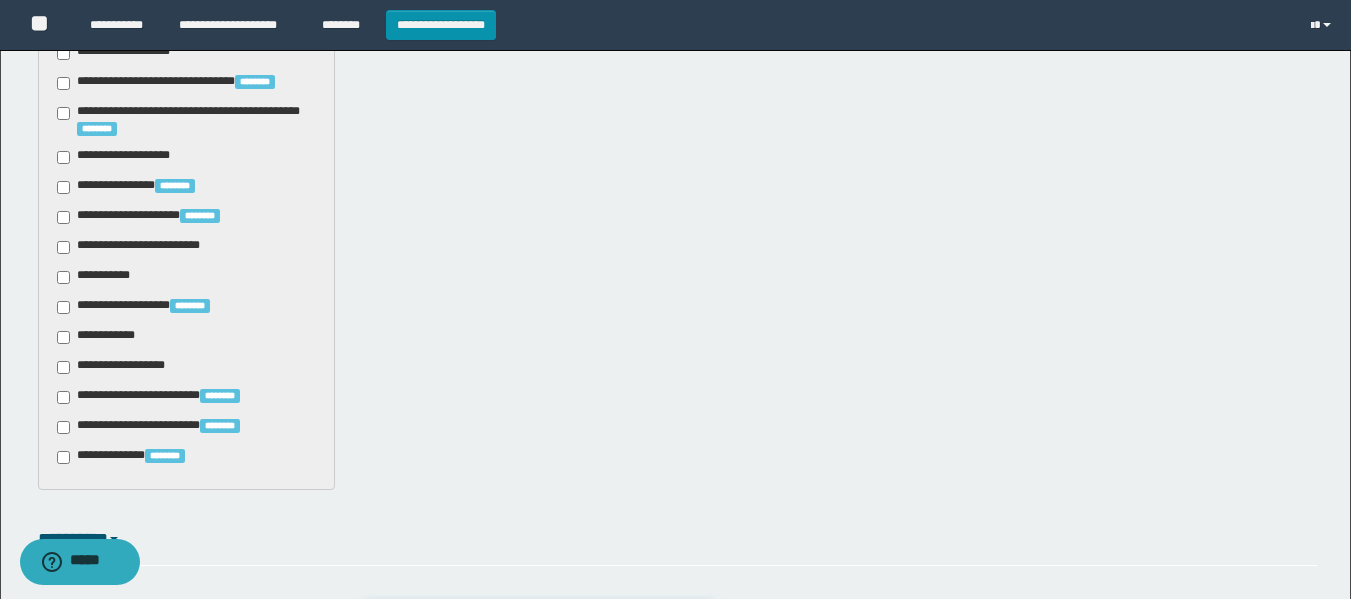 scroll, scrollTop: 1687, scrollLeft: 0, axis: vertical 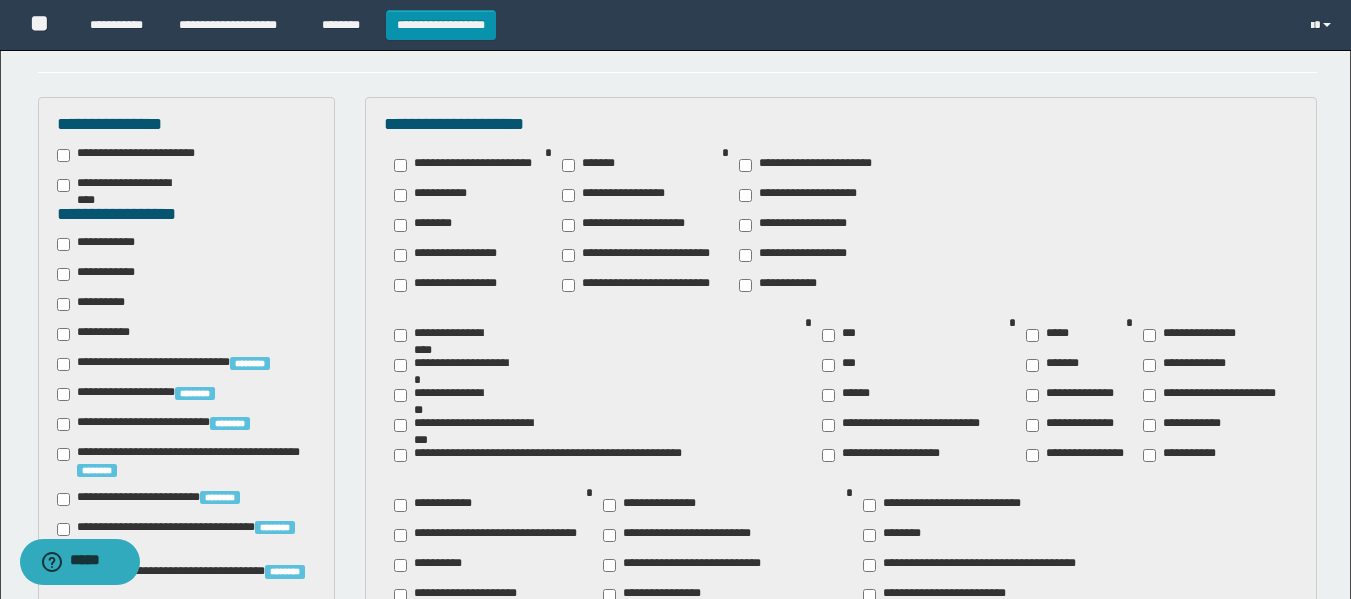 click on "**********" at bounding box center [452, 285] 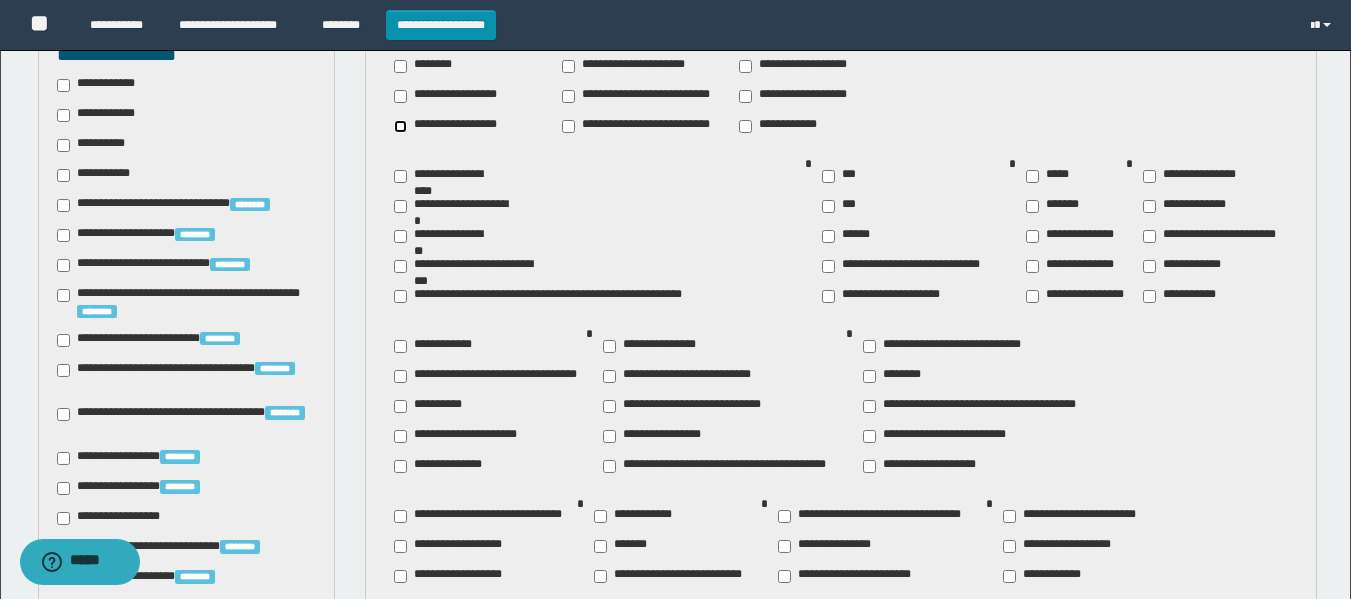 scroll, scrollTop: 687, scrollLeft: 0, axis: vertical 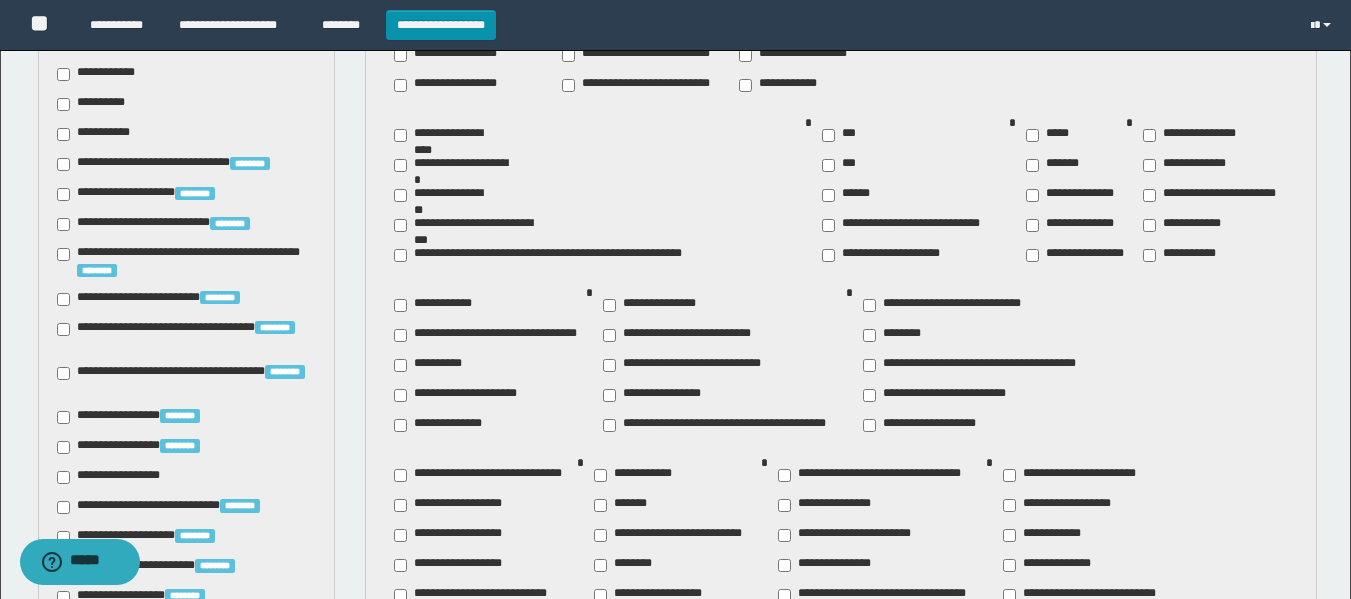 click on "**********" at bounding box center (983, 365) 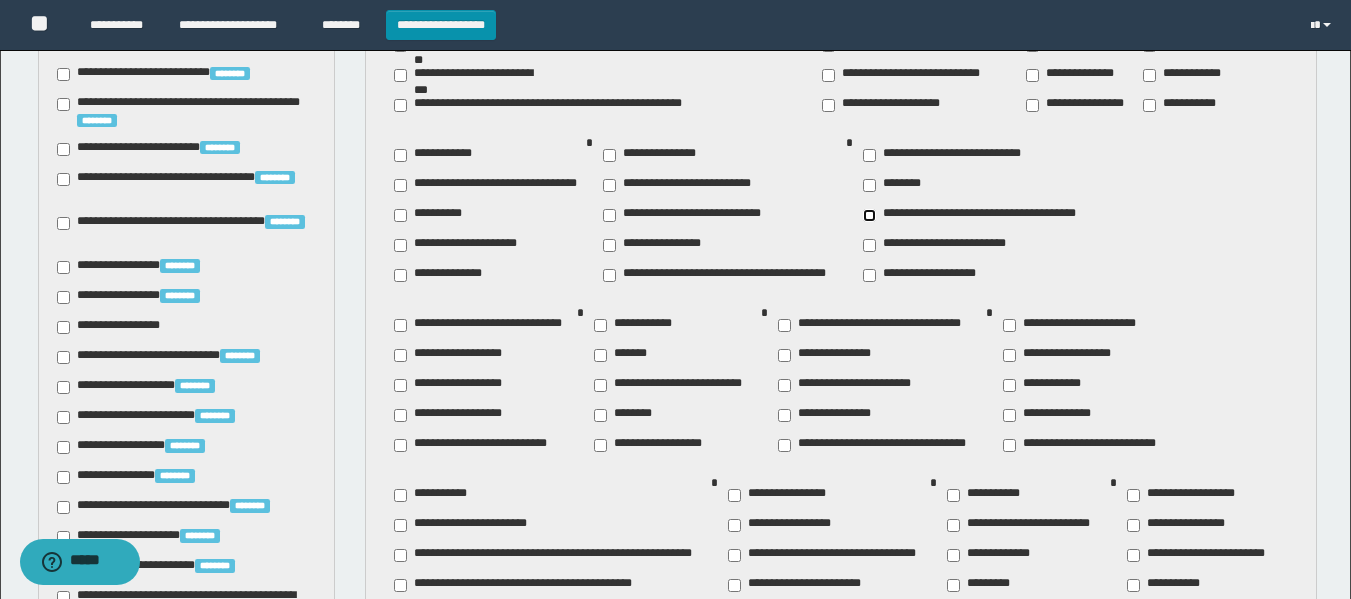 scroll, scrollTop: 887, scrollLeft: 0, axis: vertical 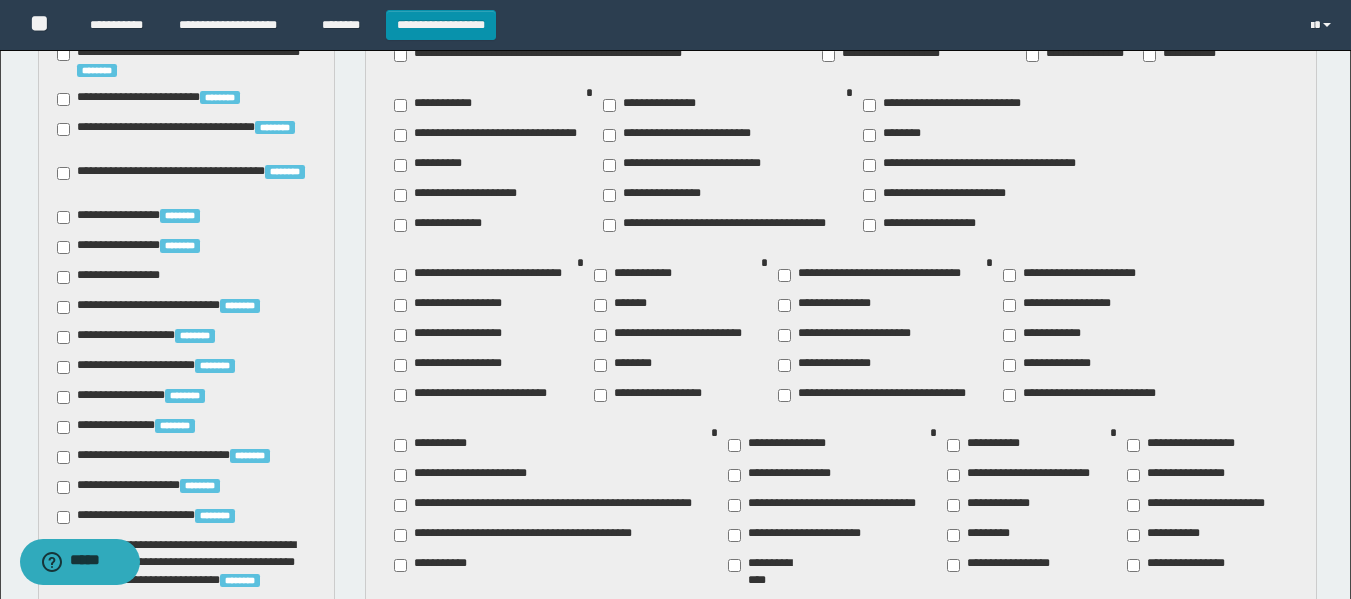 click on "********" at bounding box center [627, 365] 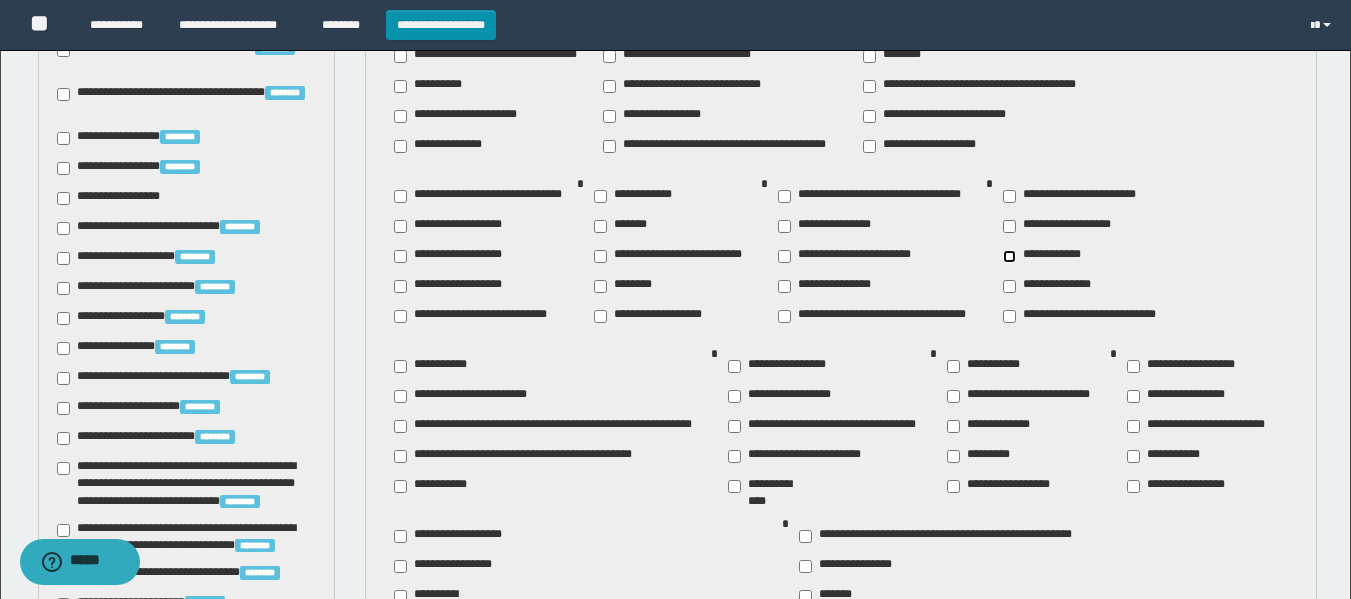 scroll, scrollTop: 1087, scrollLeft: 0, axis: vertical 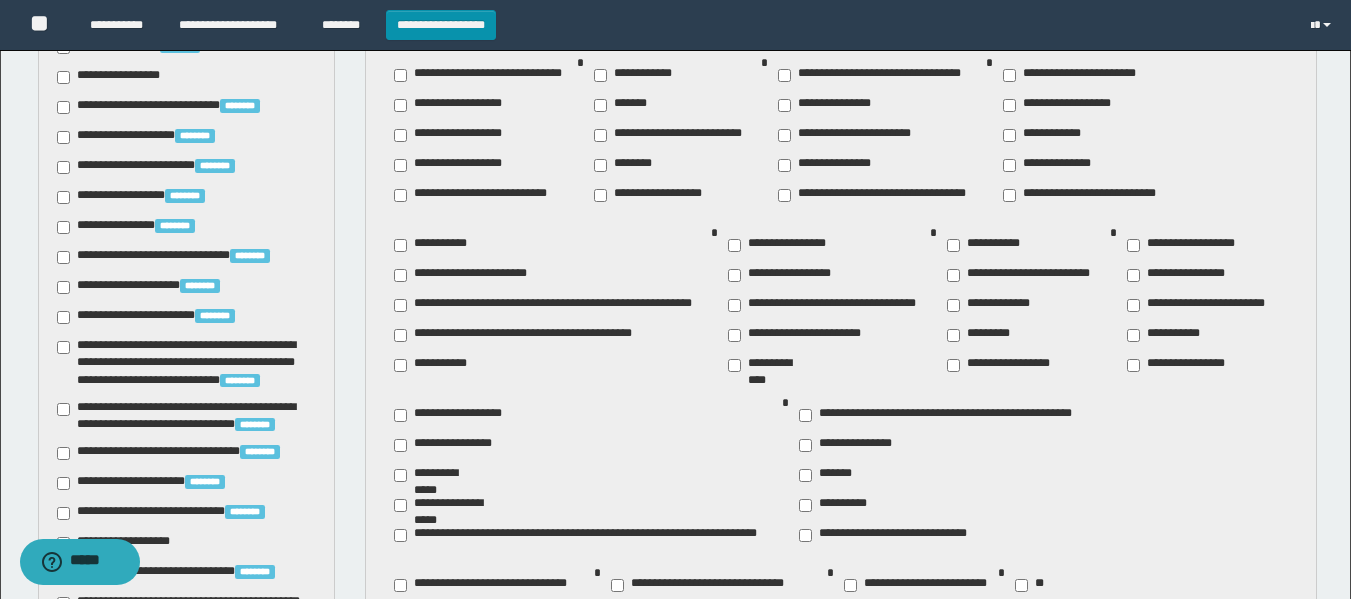 click on "**********" at bounding box center [438, 475] 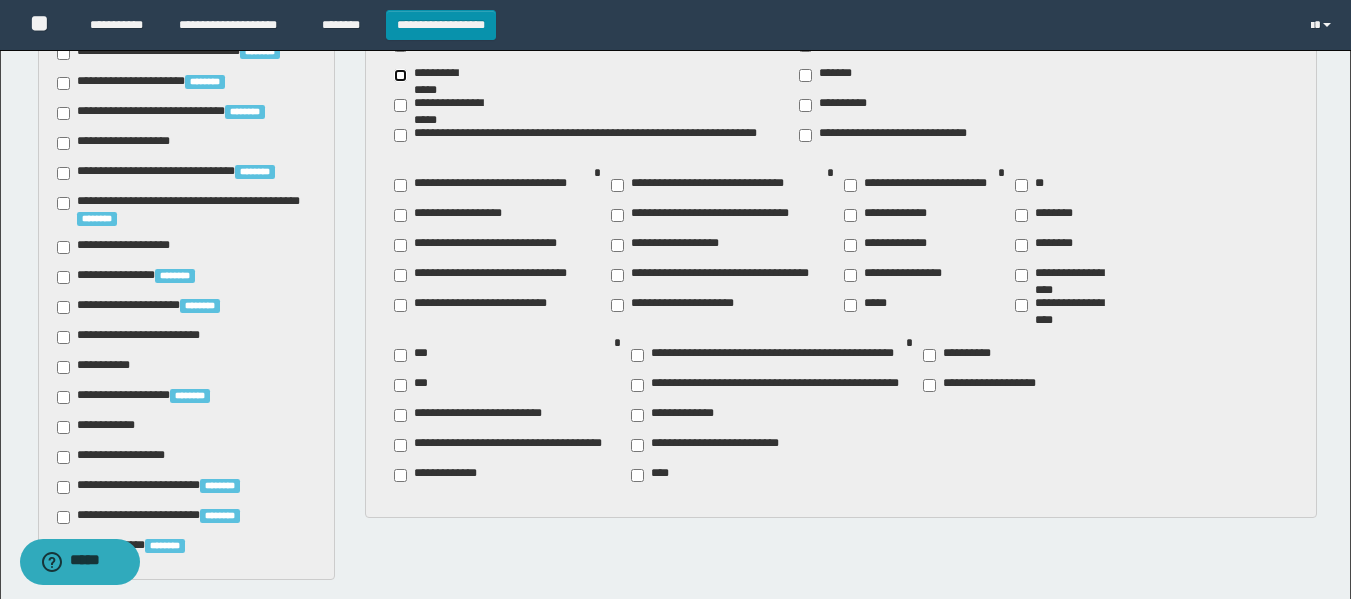 scroll, scrollTop: 1387, scrollLeft: 0, axis: vertical 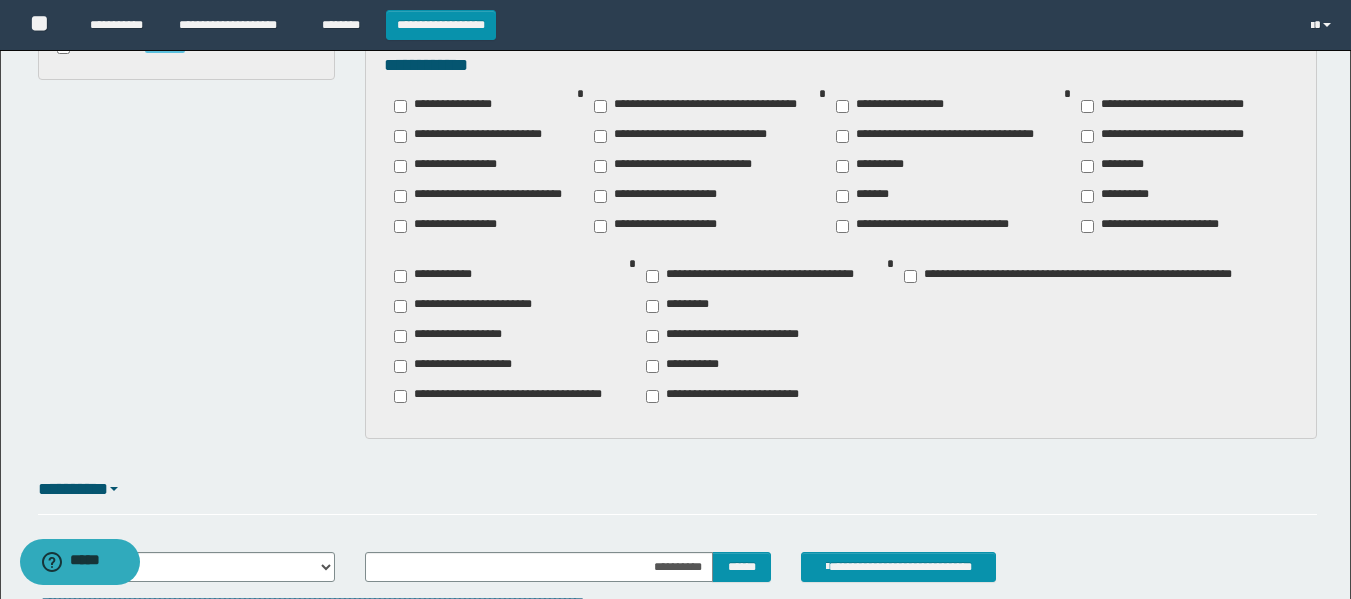 click on "**********" at bounding box center [686, 366] 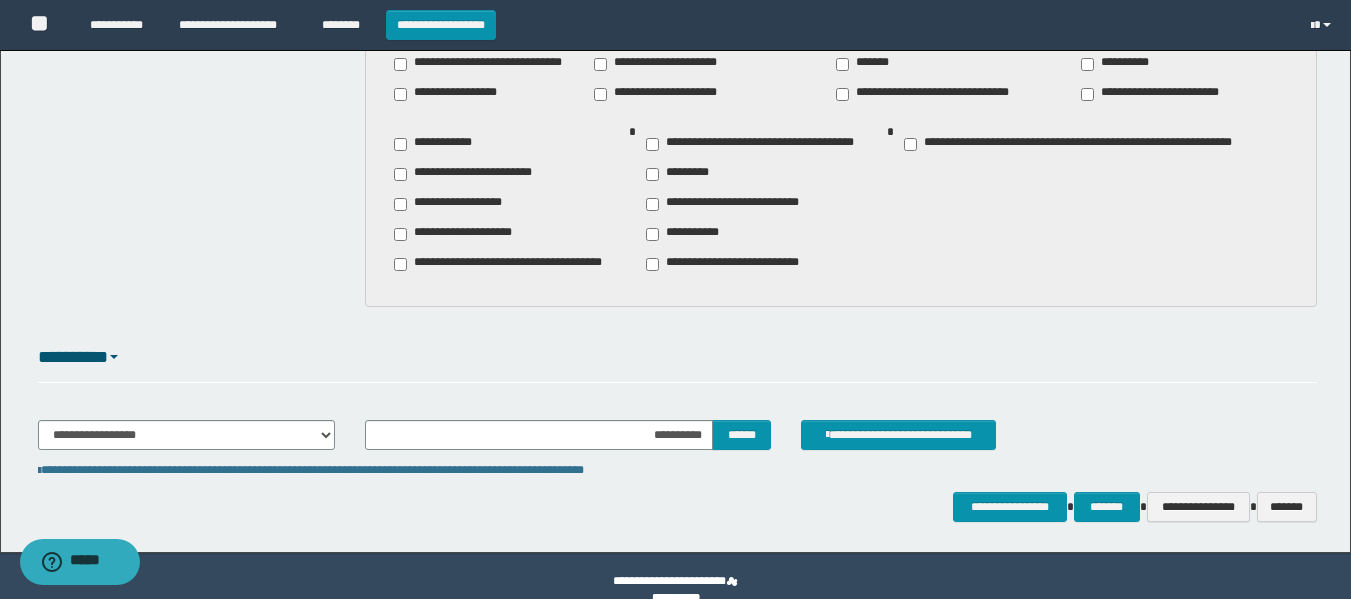 scroll, scrollTop: 2147, scrollLeft: 0, axis: vertical 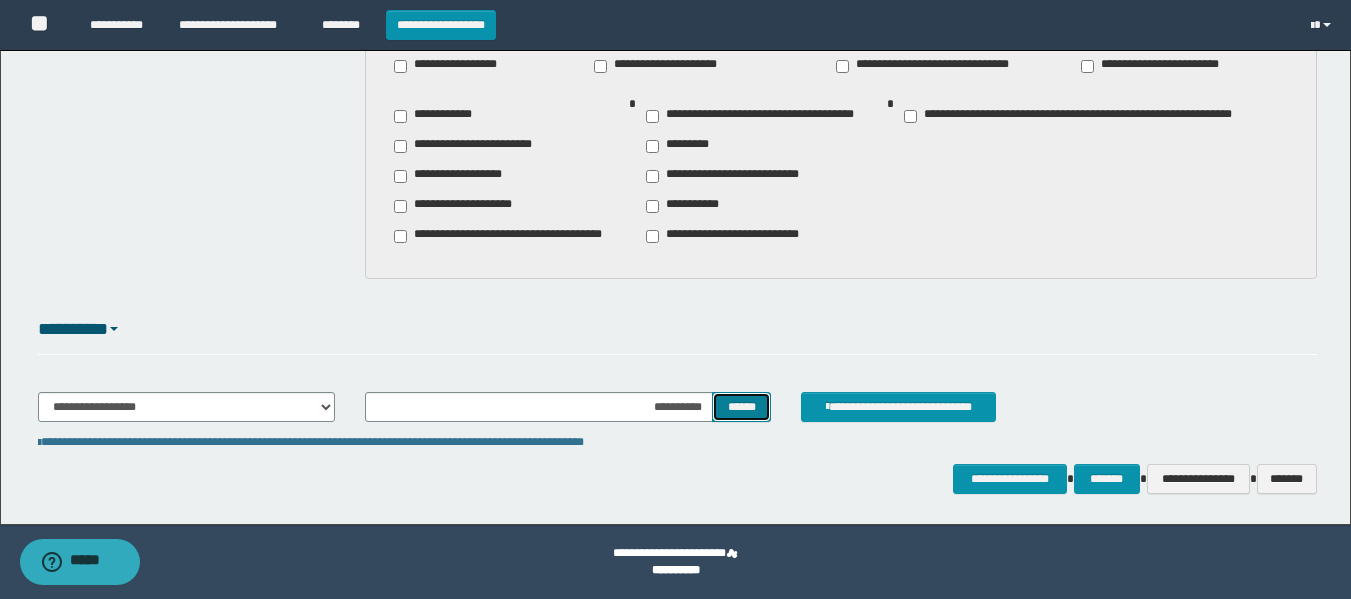 click on "******" at bounding box center (741, 407) 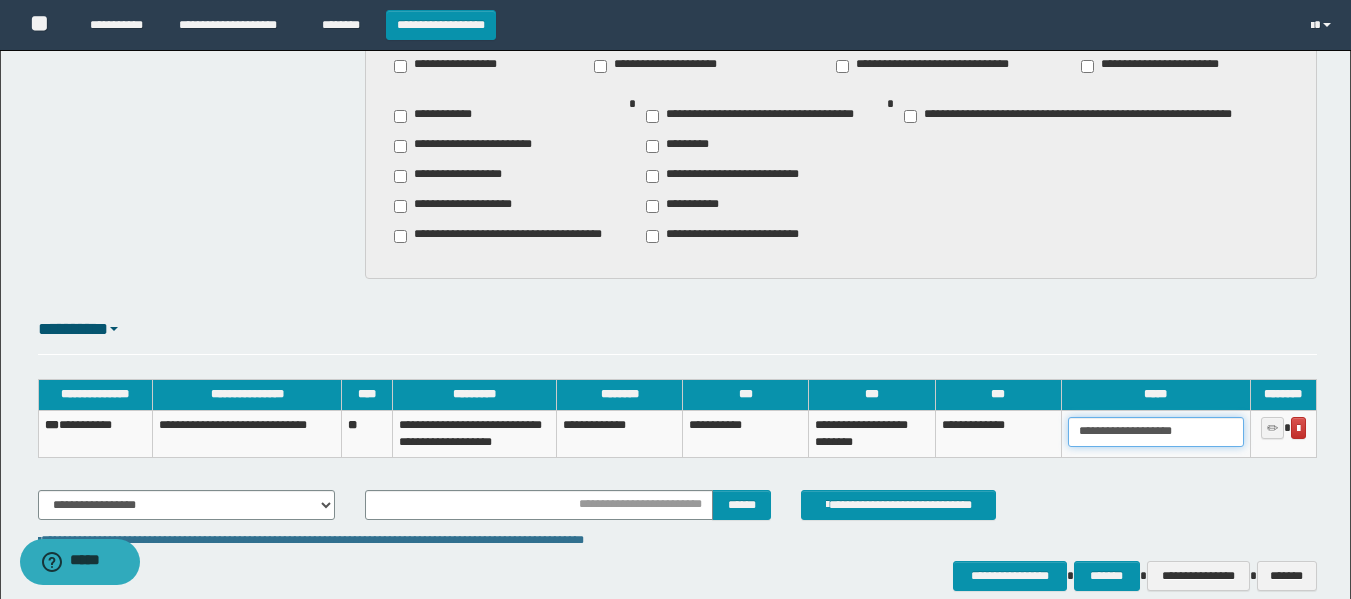 drag, startPoint x: 1192, startPoint y: 432, endPoint x: 1001, endPoint y: 432, distance: 191 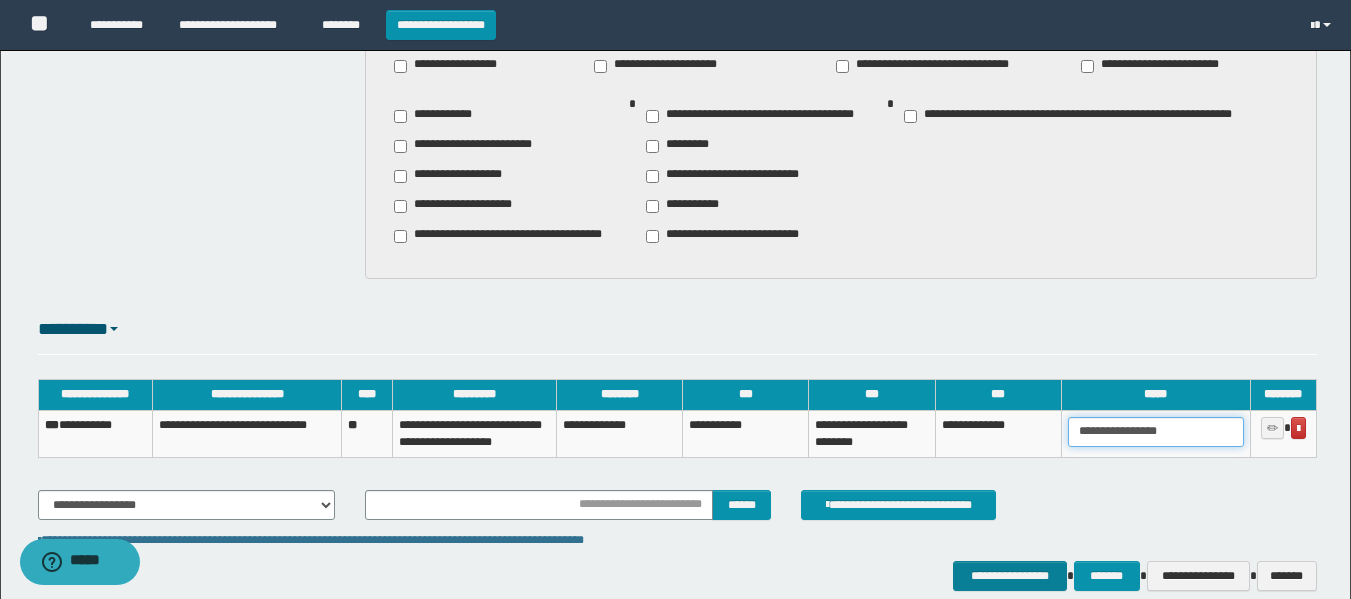 type on "**********" 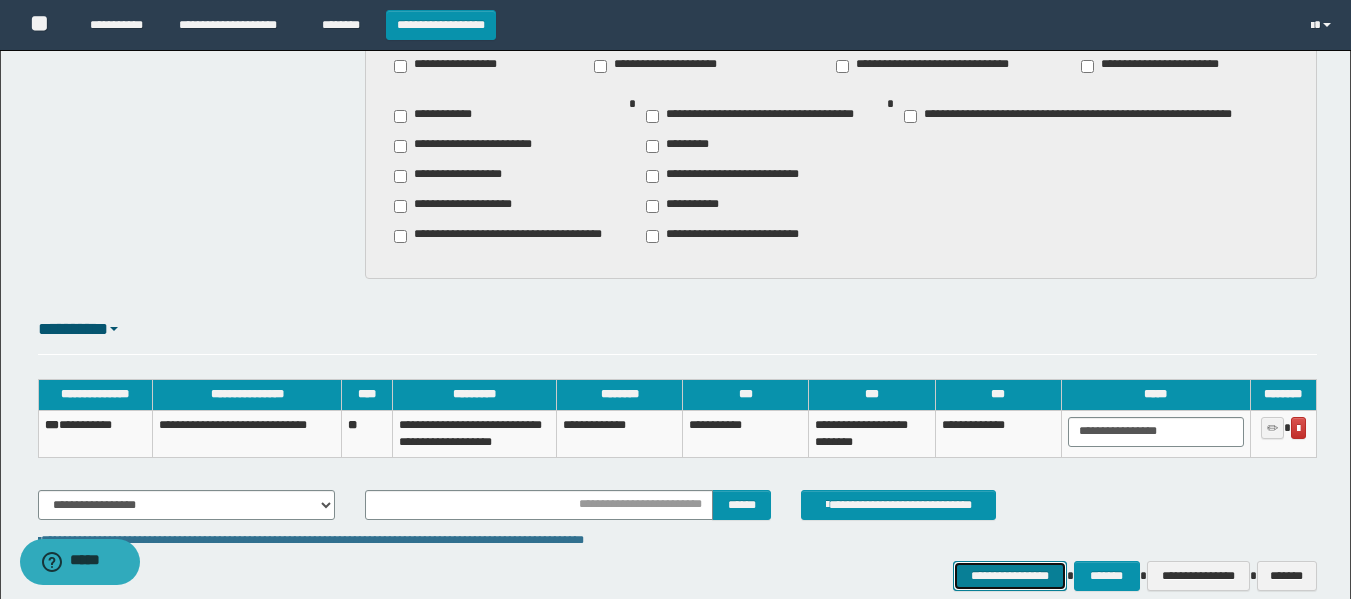 click on "**********" at bounding box center (1009, 576) 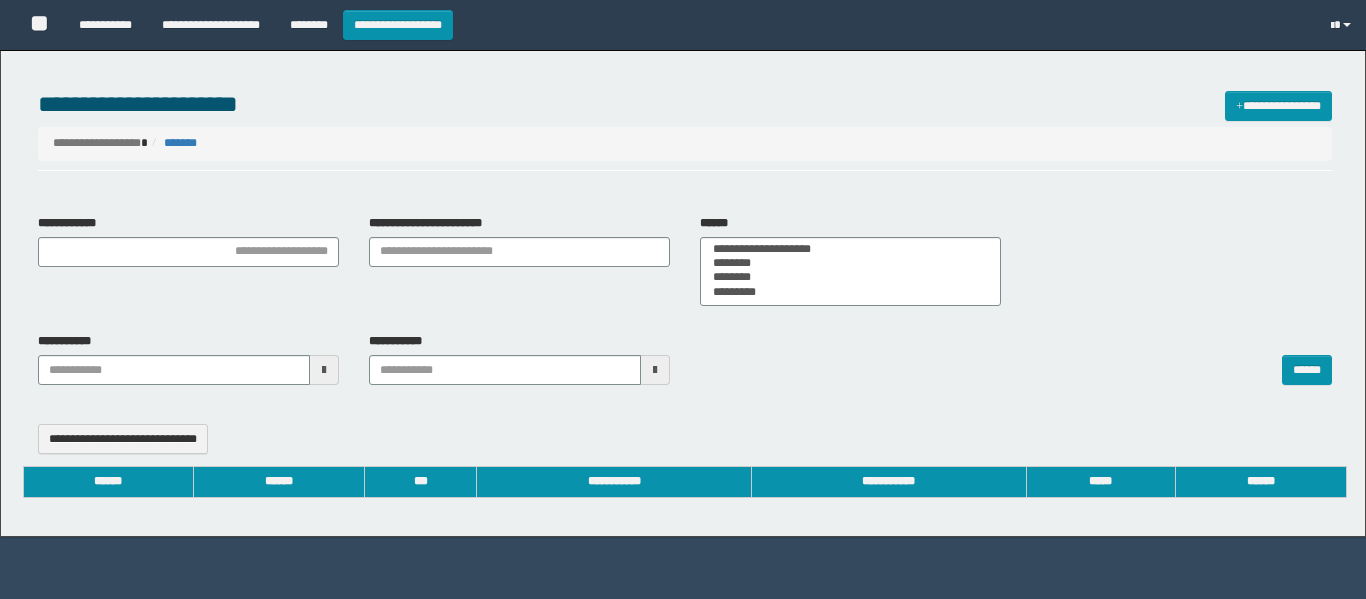 select 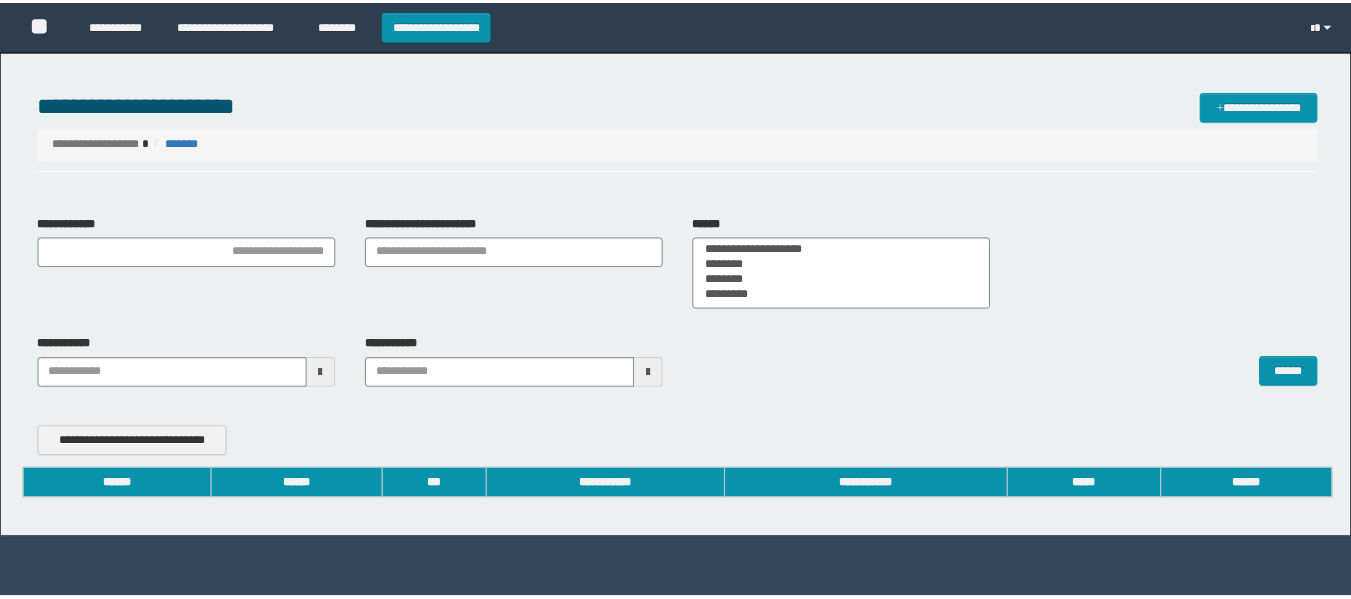 scroll, scrollTop: 0, scrollLeft: 0, axis: both 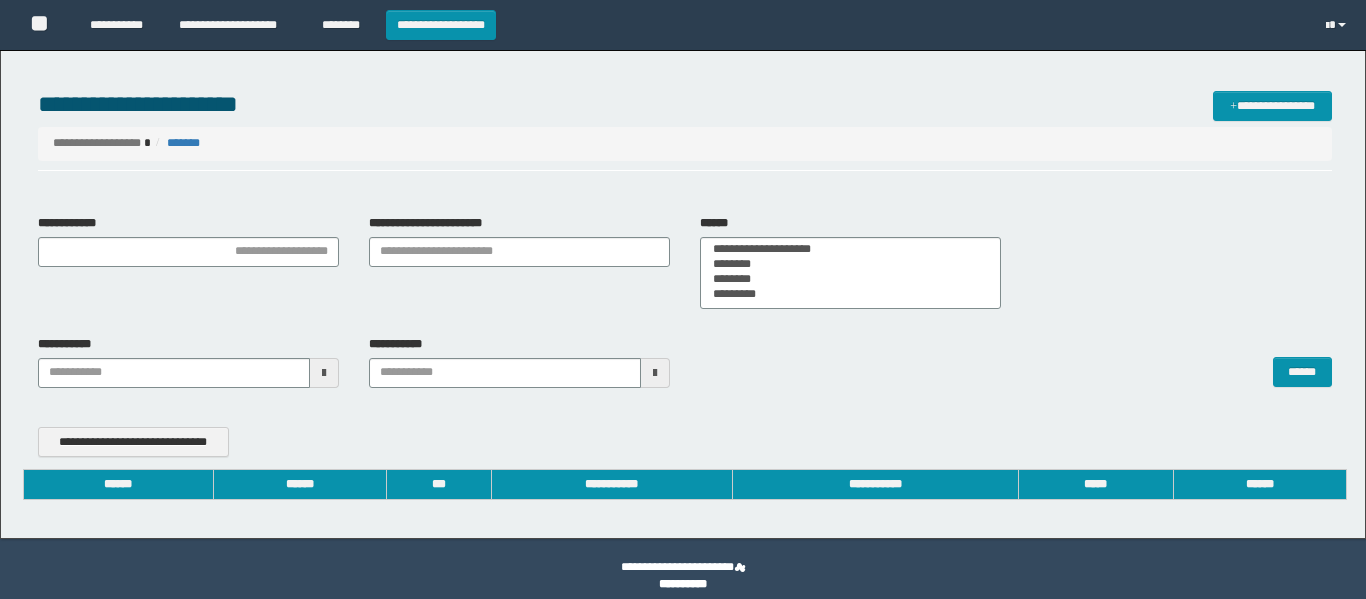 type on "**********" 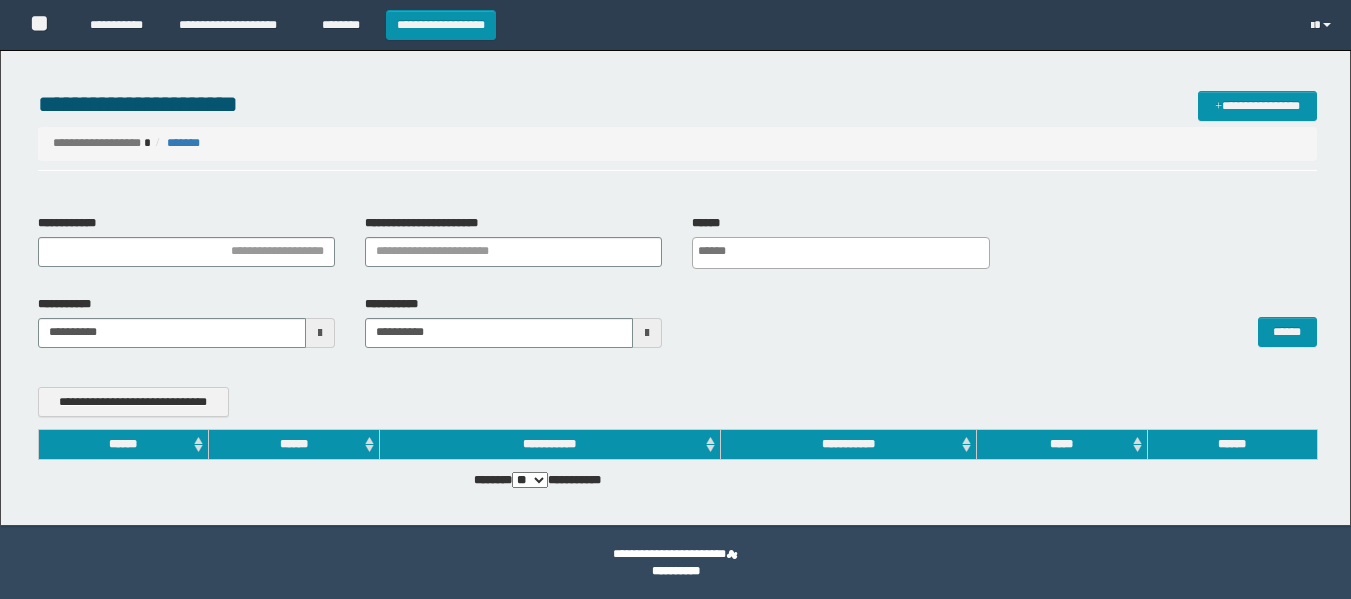 scroll, scrollTop: 0, scrollLeft: 0, axis: both 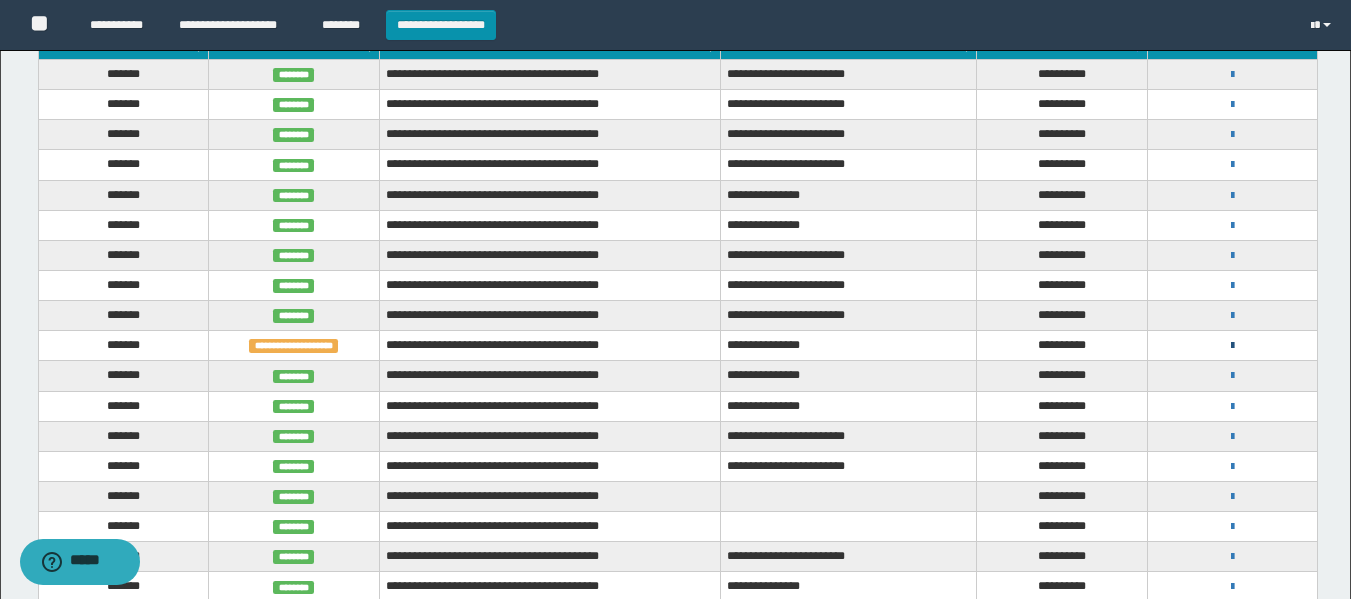 click at bounding box center (1232, 346) 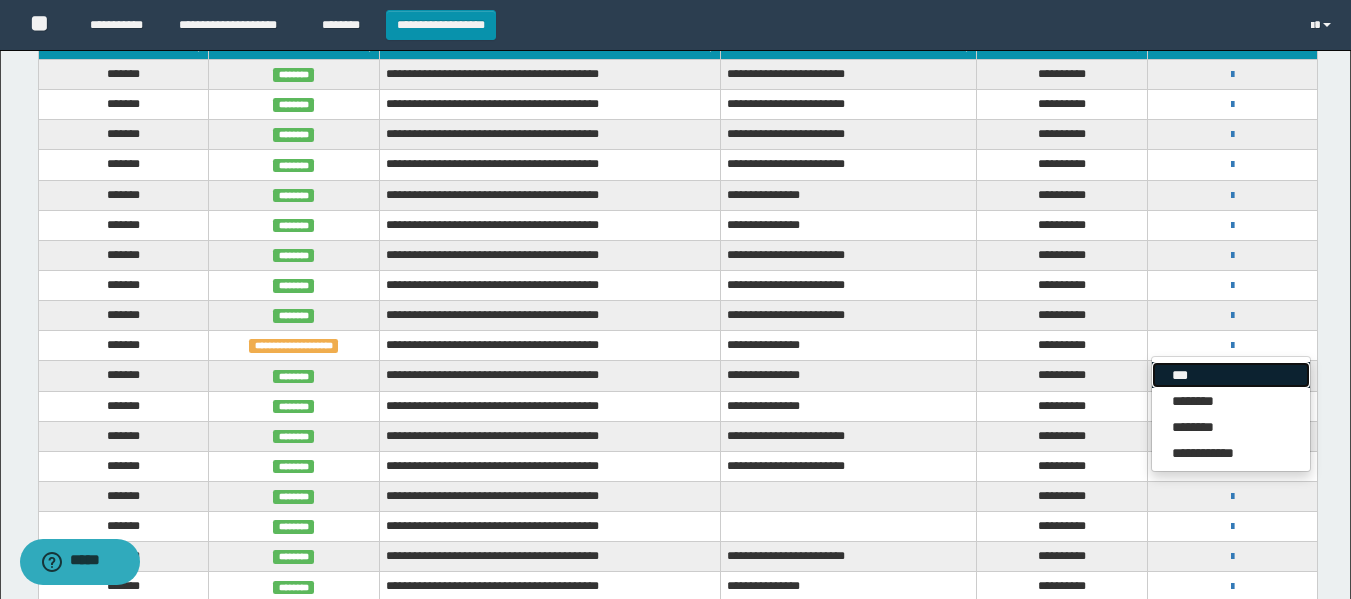 click on "***" at bounding box center [1231, 375] 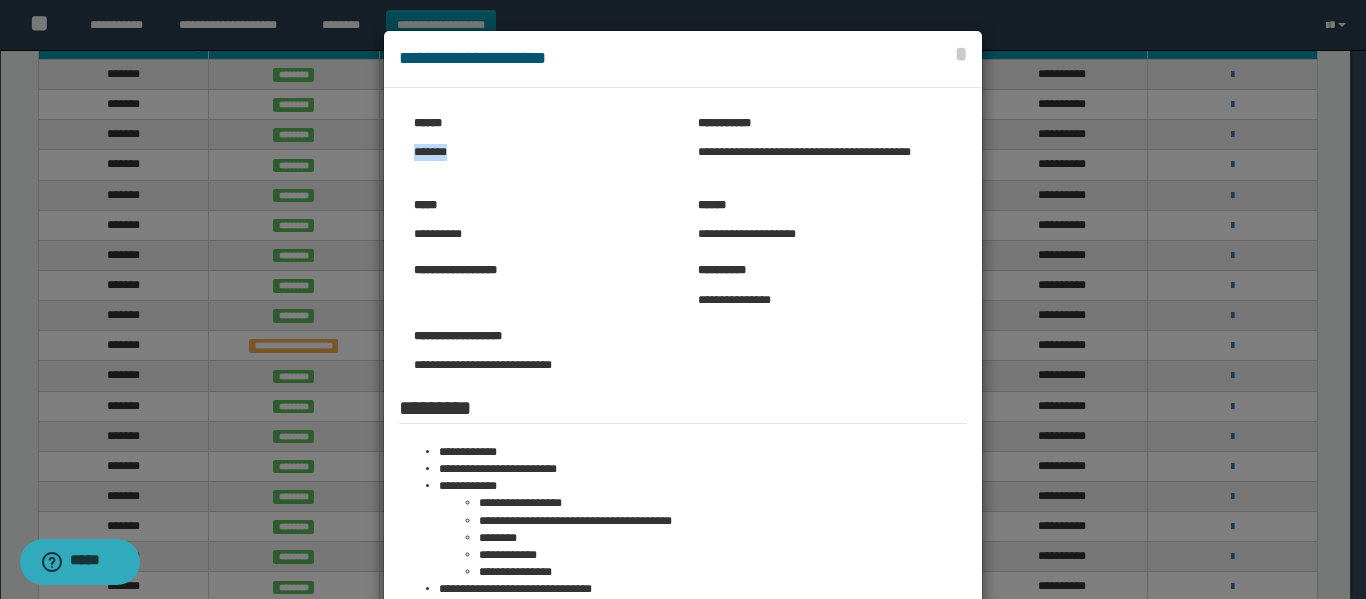 drag, startPoint x: 404, startPoint y: 146, endPoint x: 468, endPoint y: 150, distance: 64.12488 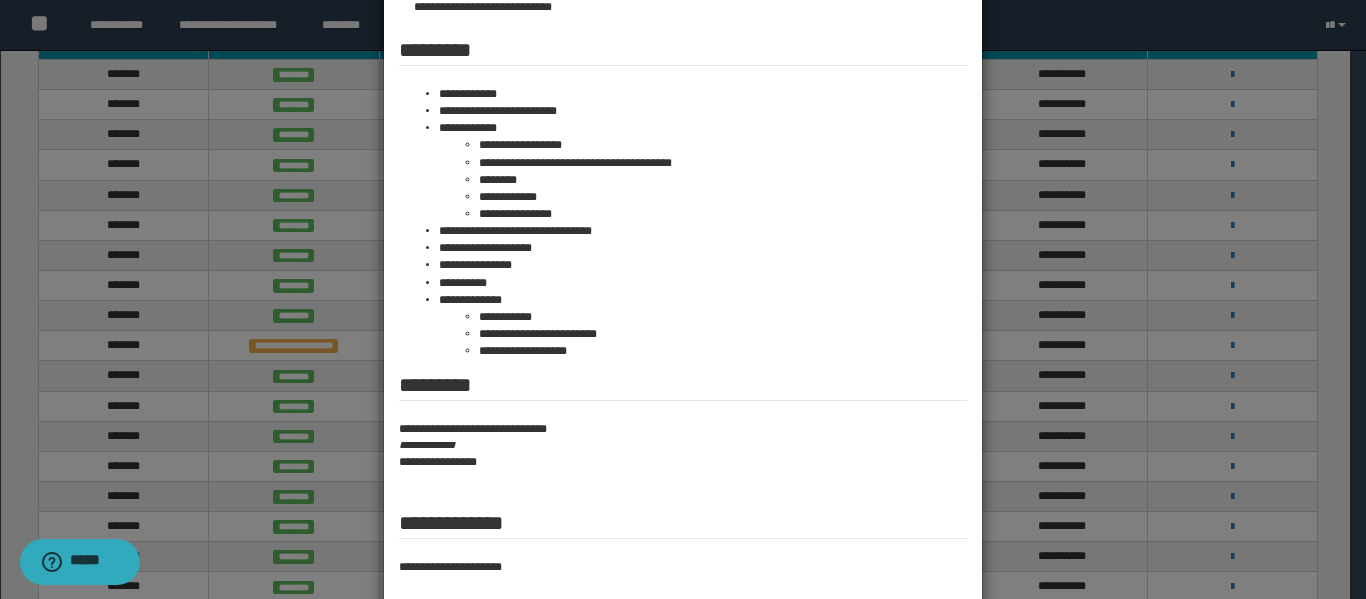 scroll, scrollTop: 452, scrollLeft: 0, axis: vertical 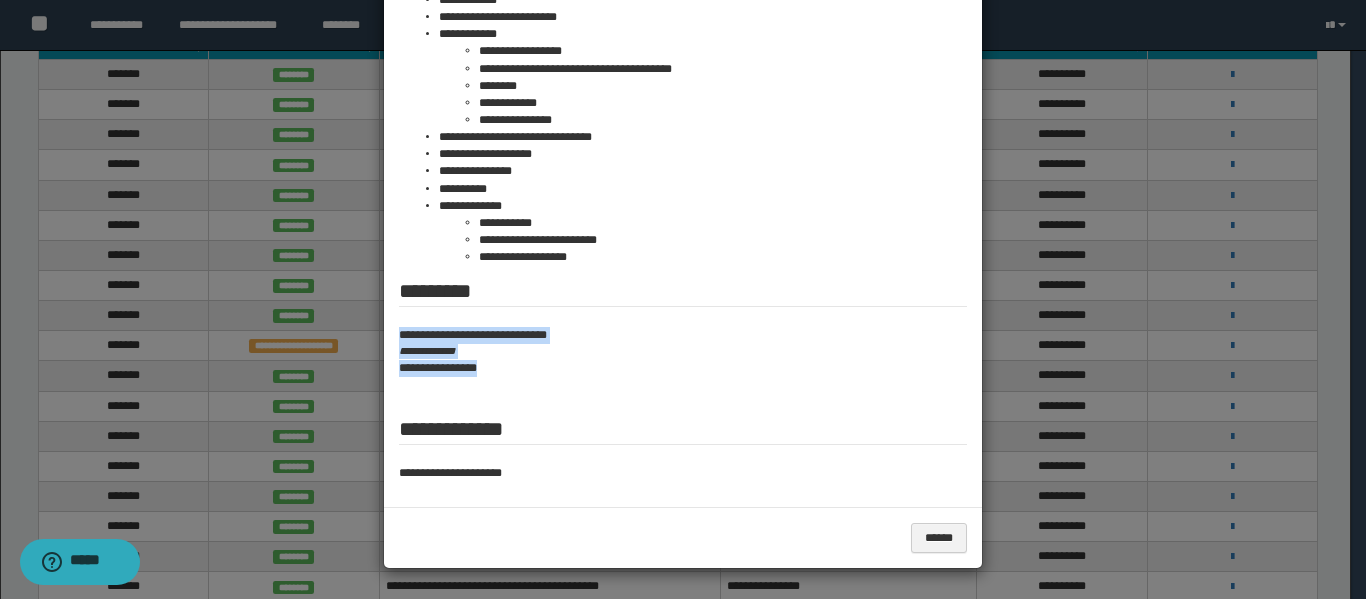 drag, startPoint x: 390, startPoint y: 331, endPoint x: 561, endPoint y: 382, distance: 178.44327 